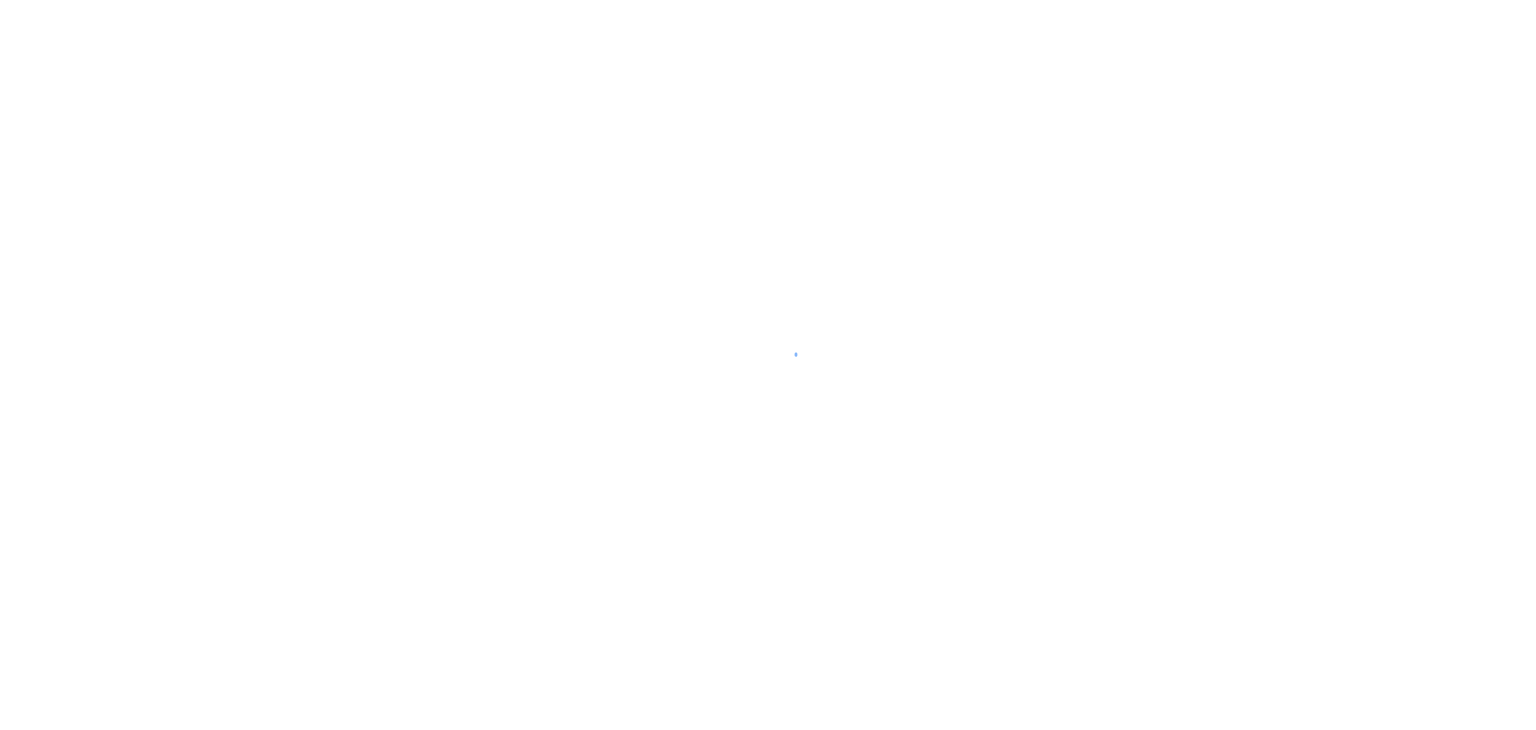 scroll, scrollTop: 0, scrollLeft: 0, axis: both 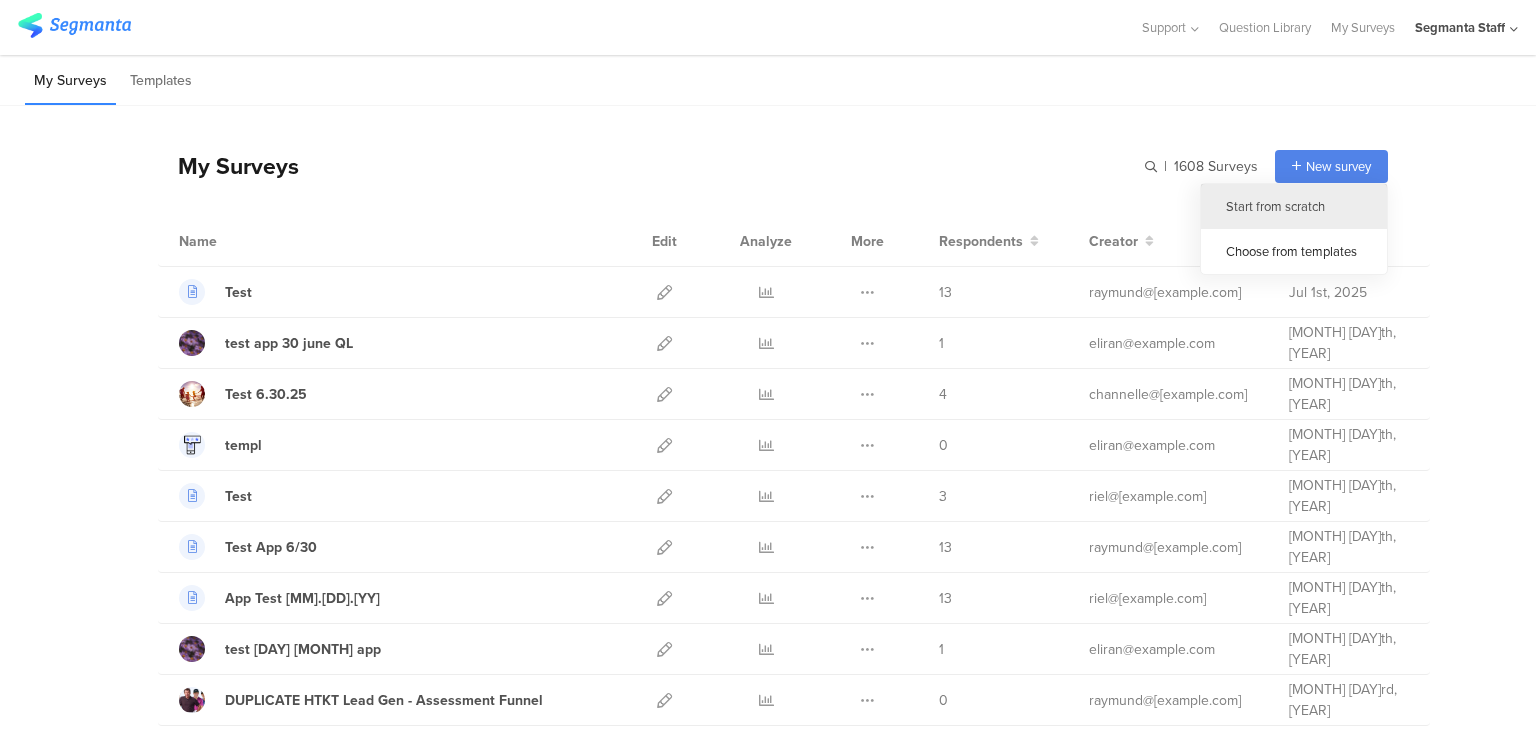 click on "Start from scratch" at bounding box center [1294, 206] 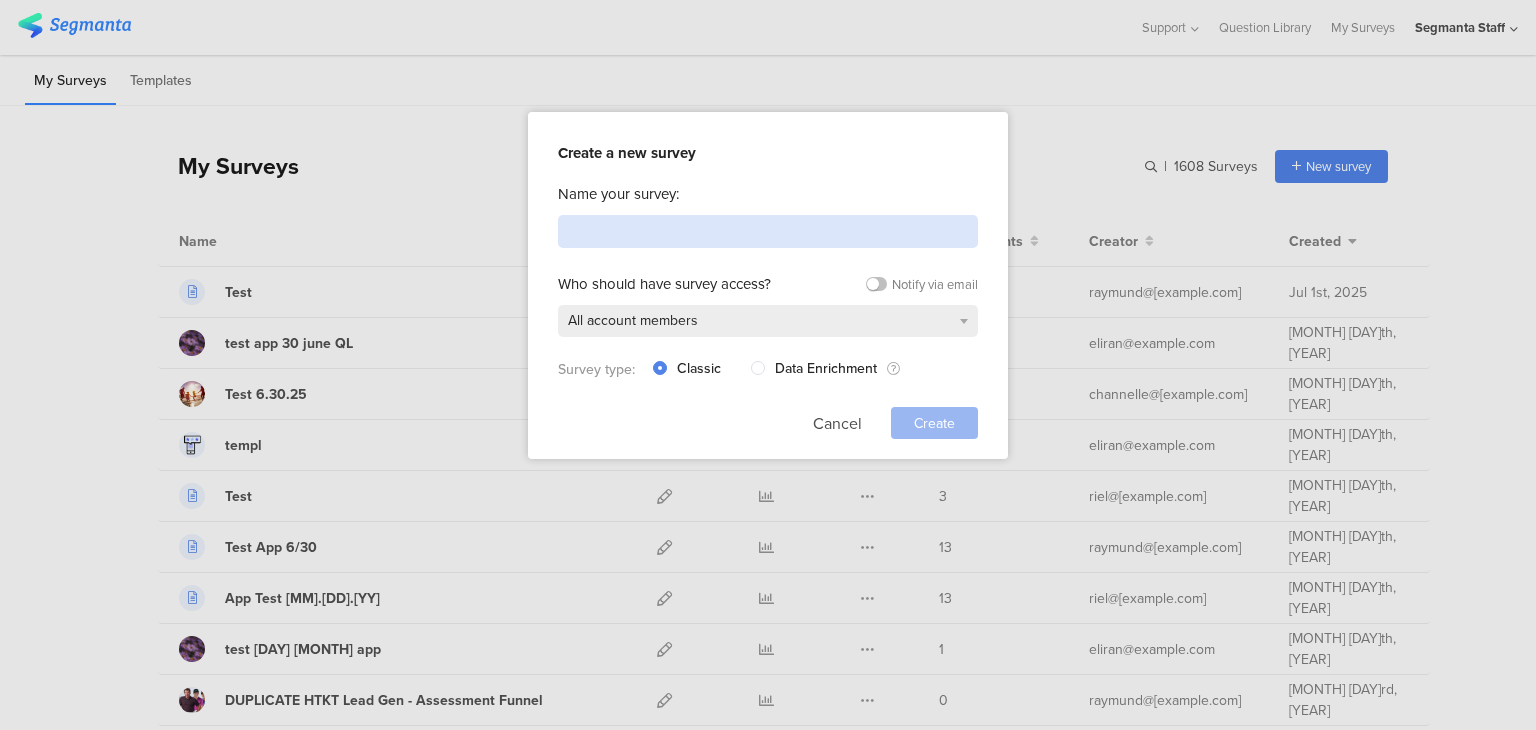 click at bounding box center (768, 231) 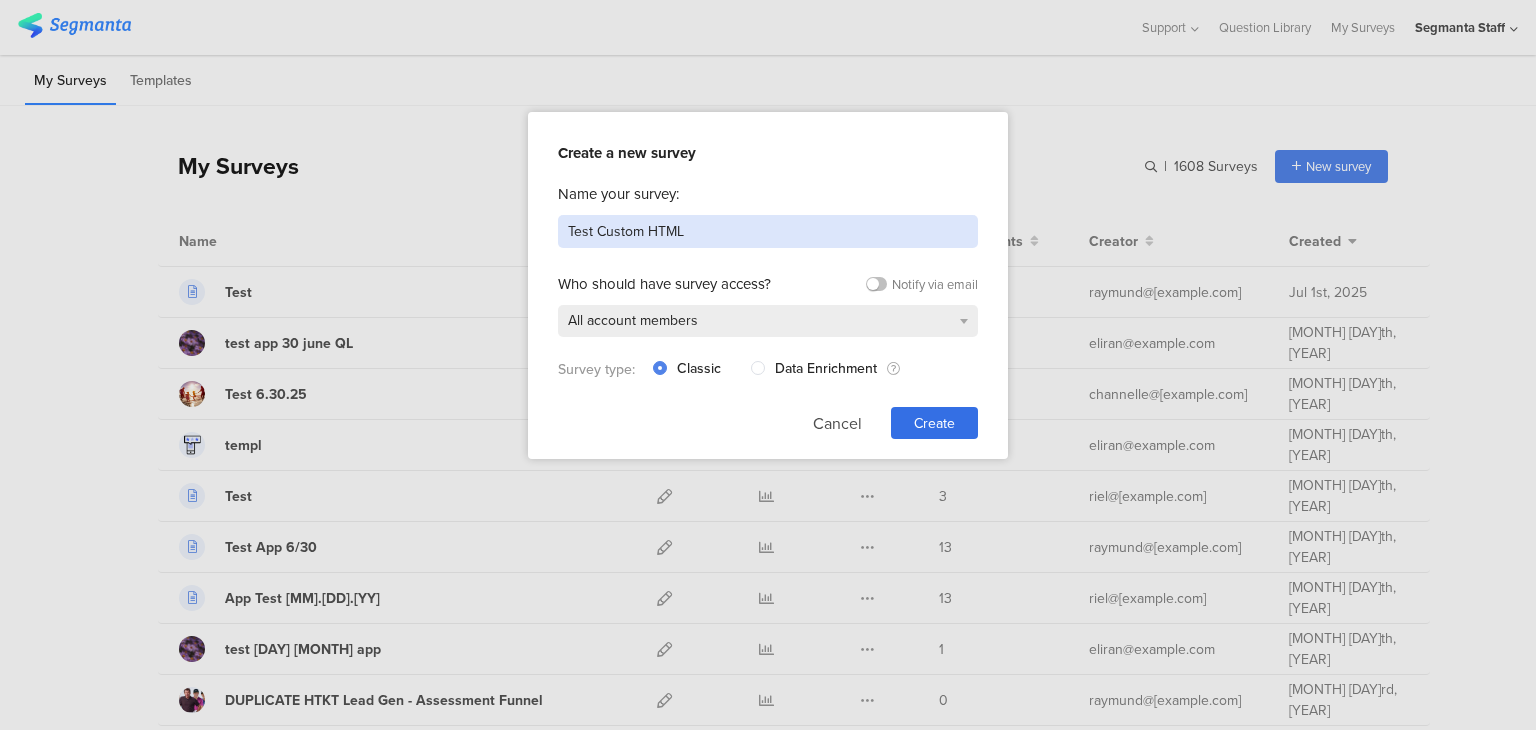 type on "Test Custom HTML" 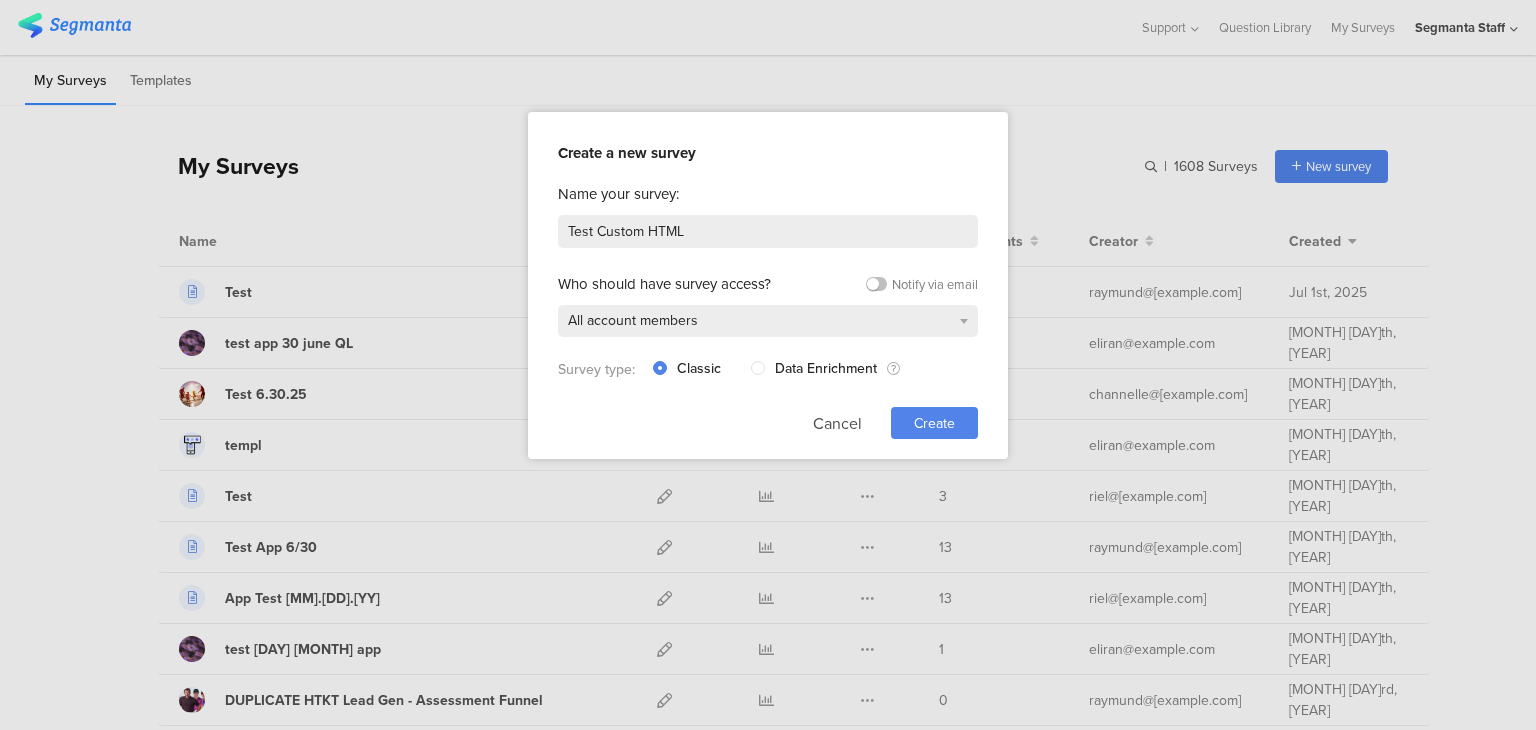 click on "Create" at bounding box center (934, 423) 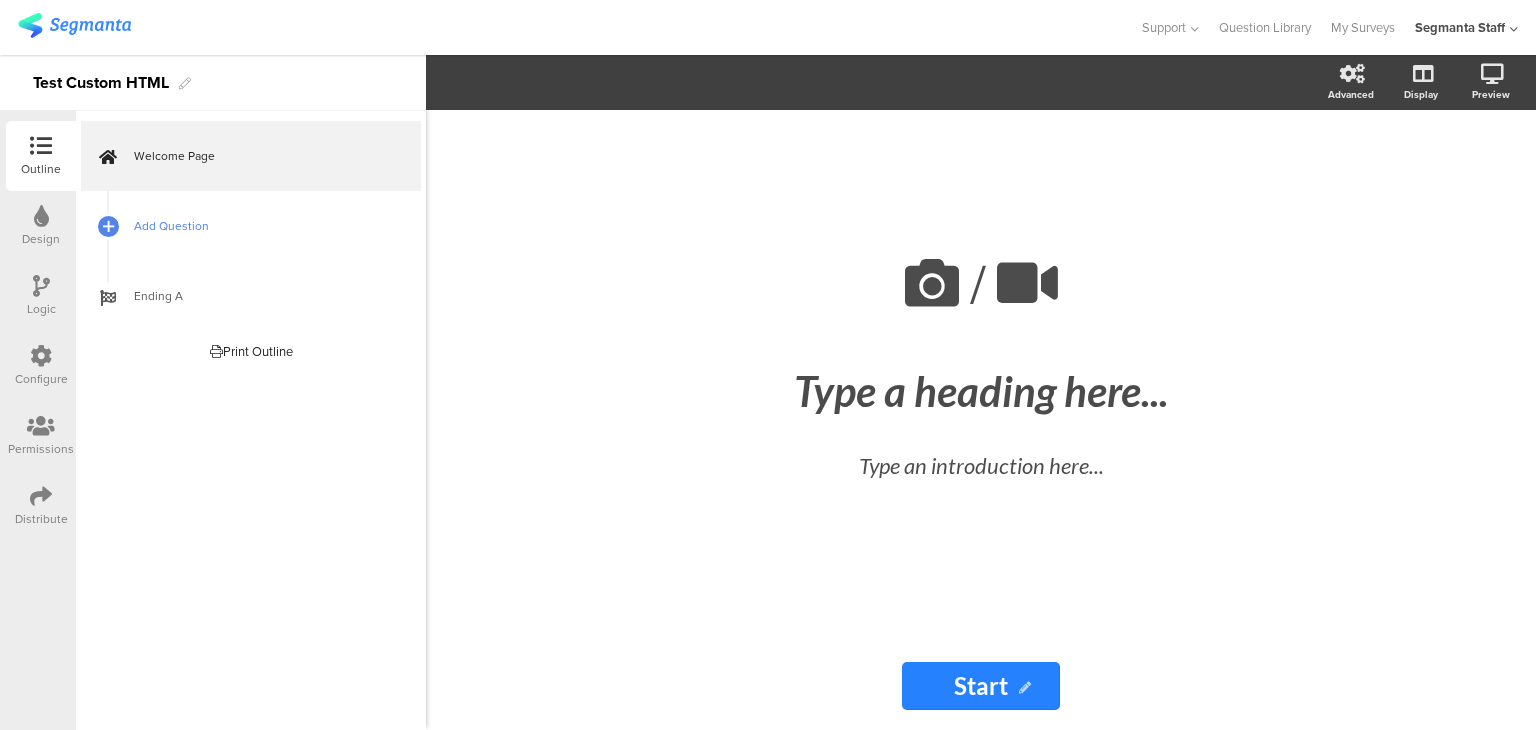 click on "Add Question" at bounding box center (262, 226) 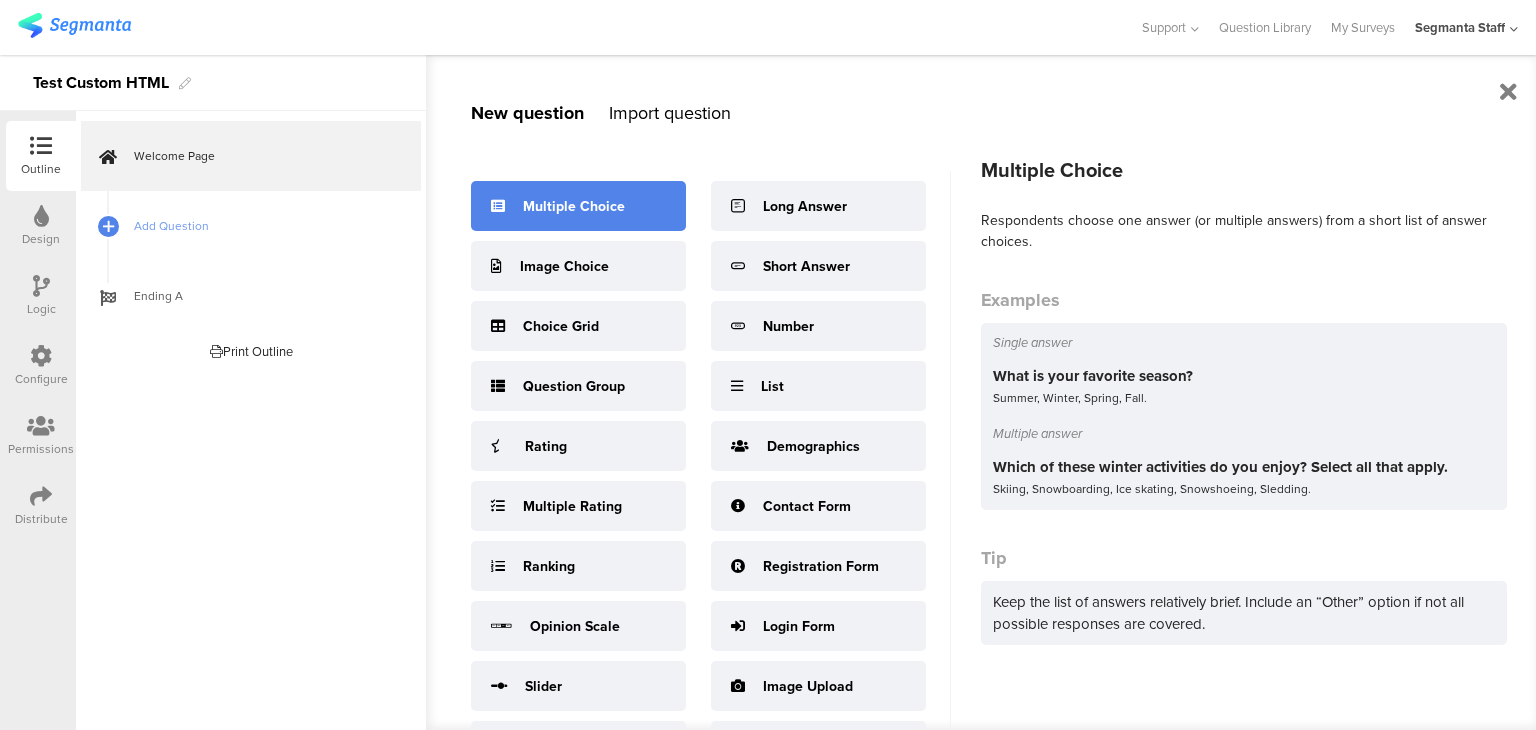 click on "Multiple Choice" at bounding box center (578, 206) 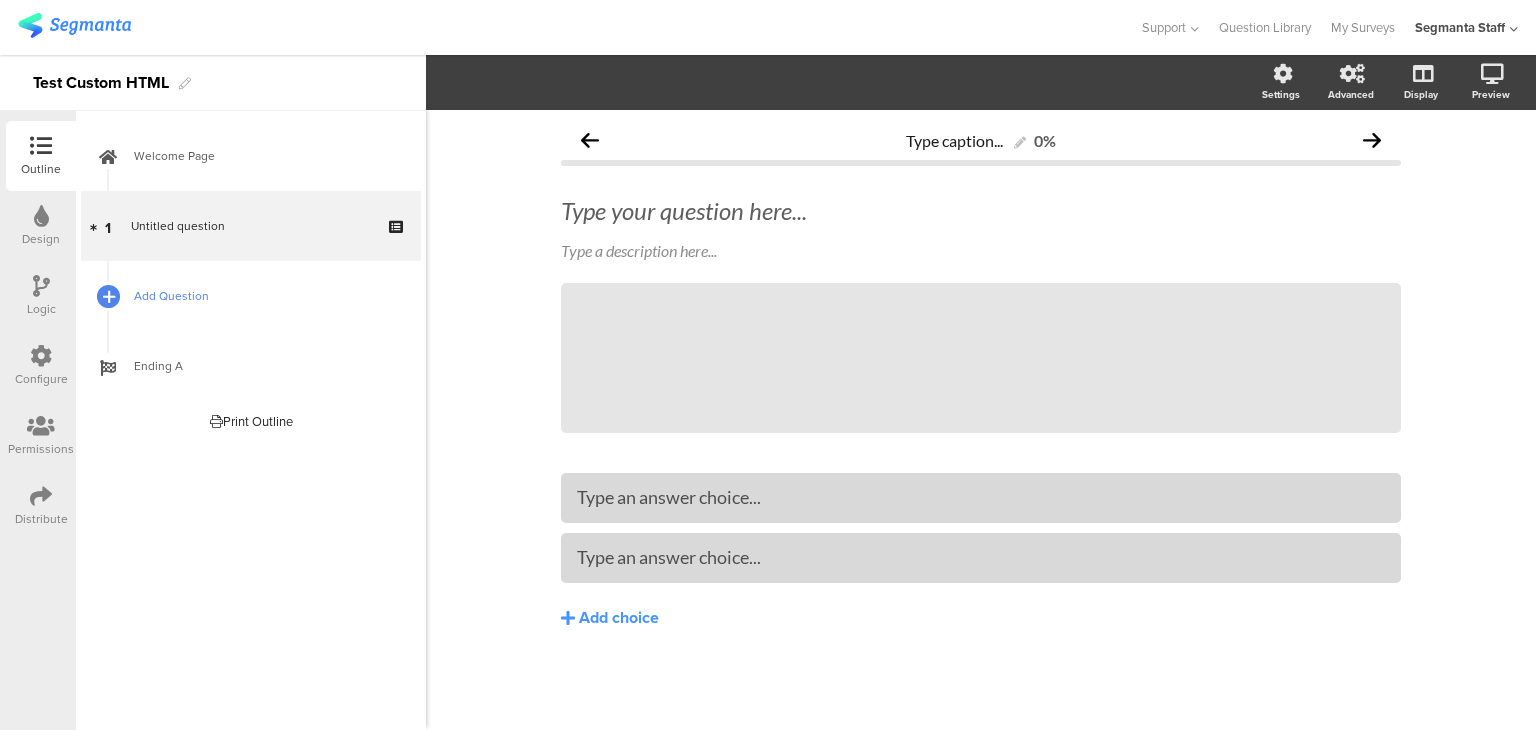 click at bounding box center (109, 296) 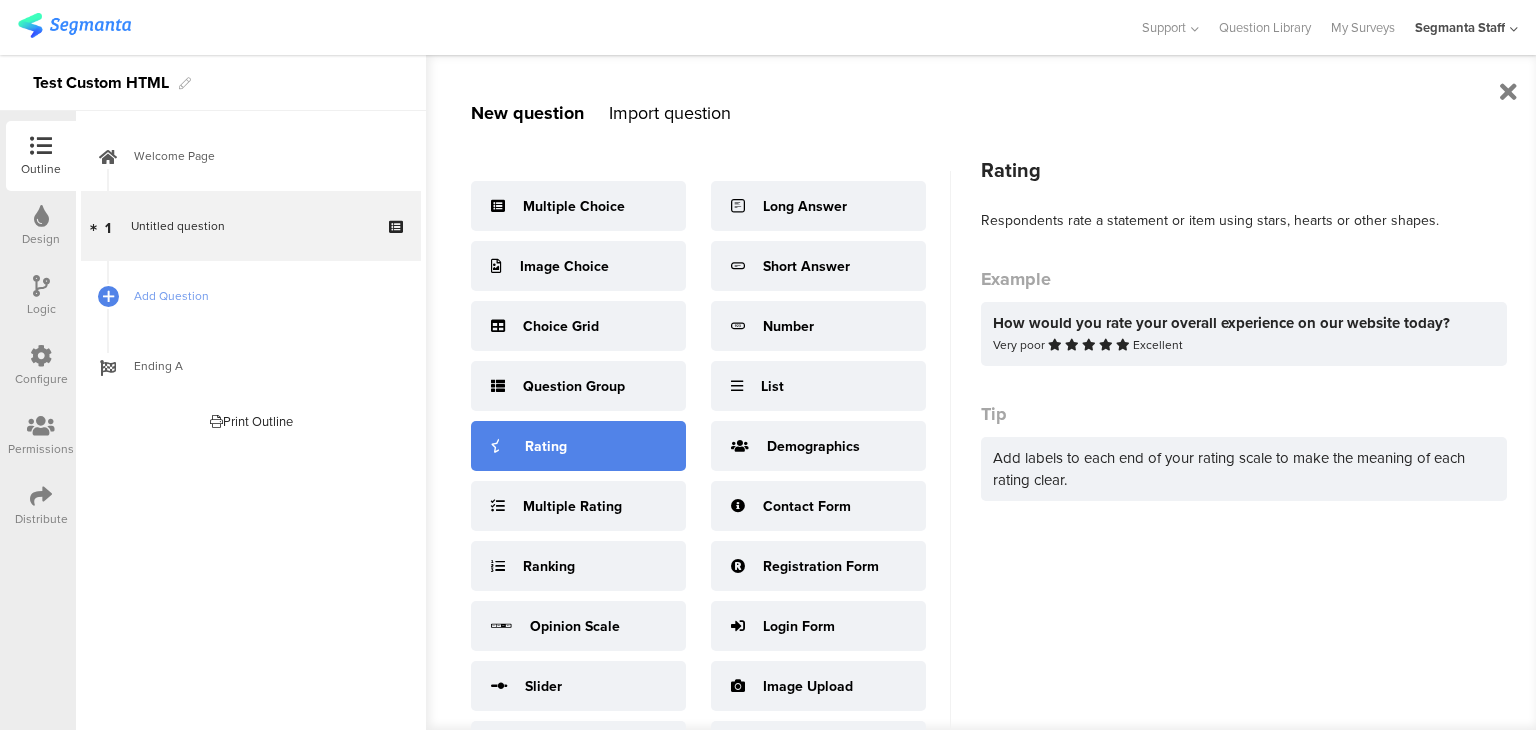 scroll, scrollTop: 47, scrollLeft: 0, axis: vertical 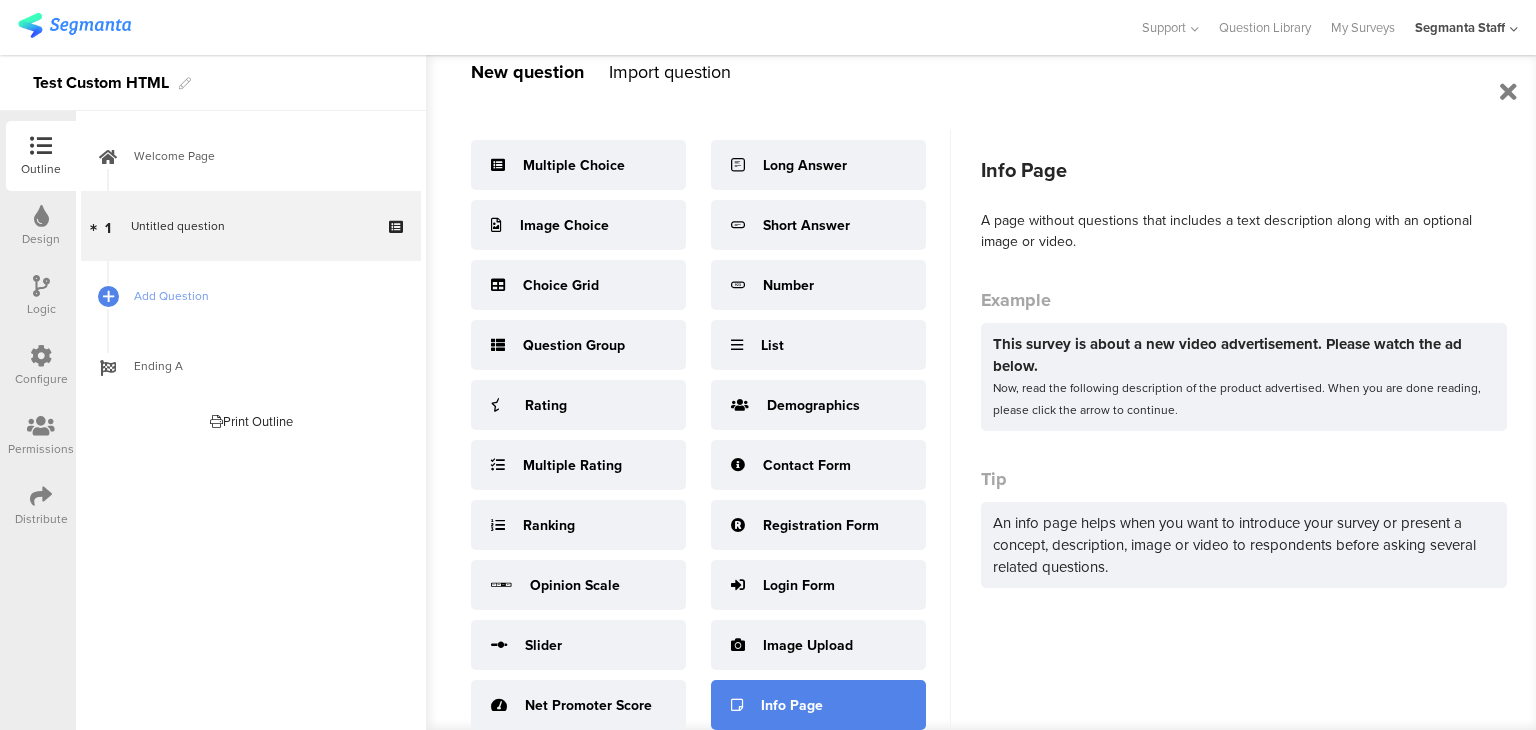 click on "Info Page" at bounding box center (574, 165) 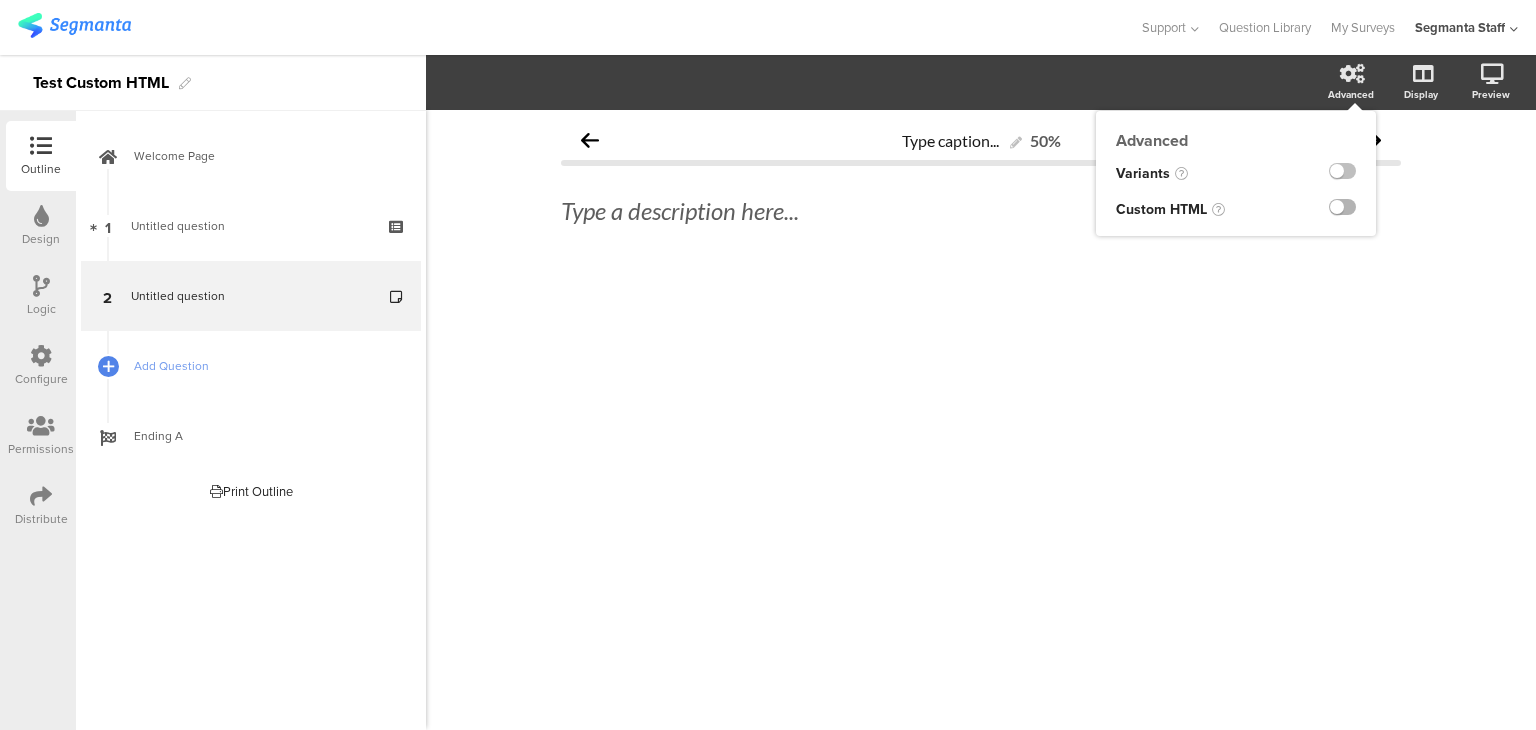 click at bounding box center (1342, 207) 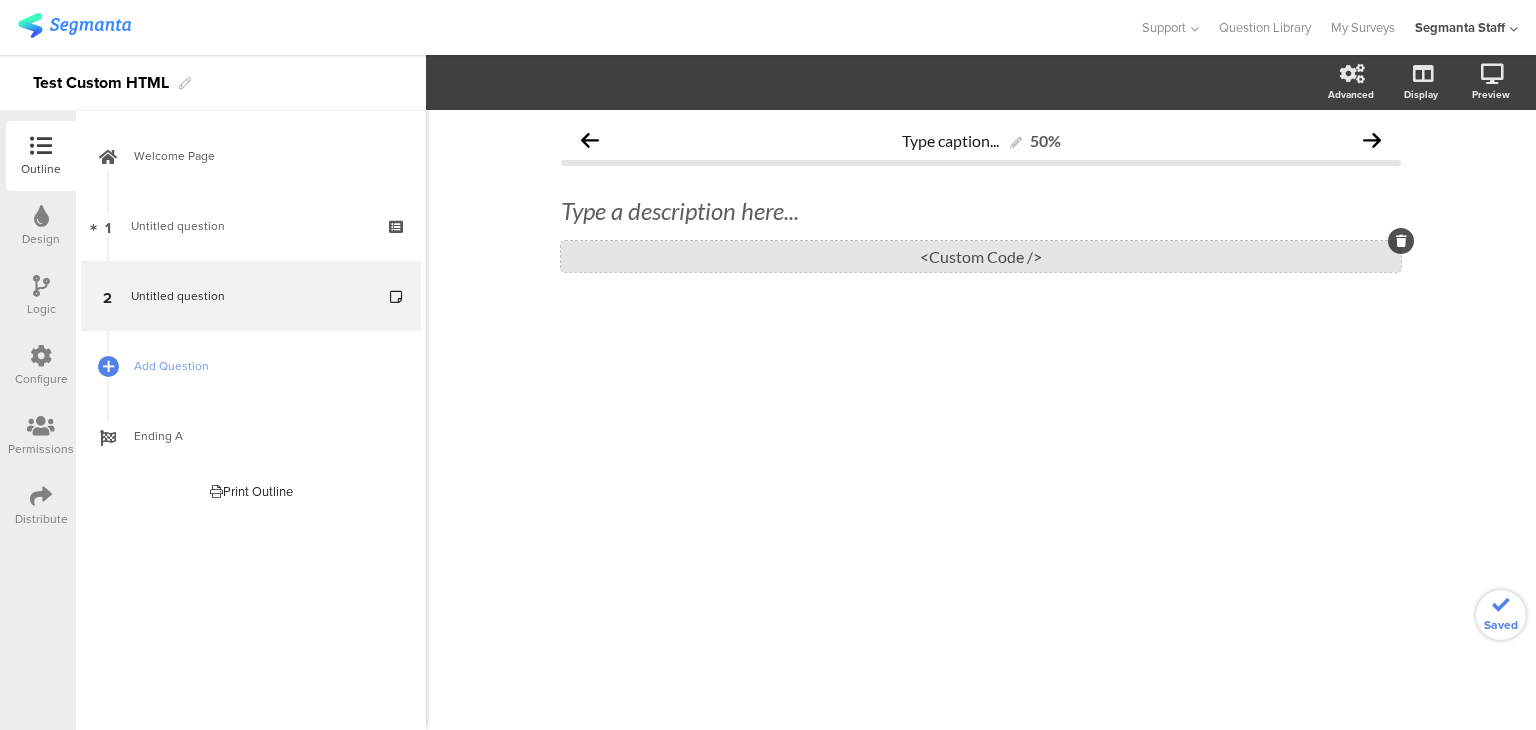 click on "<Custom Code />" at bounding box center [981, 256] 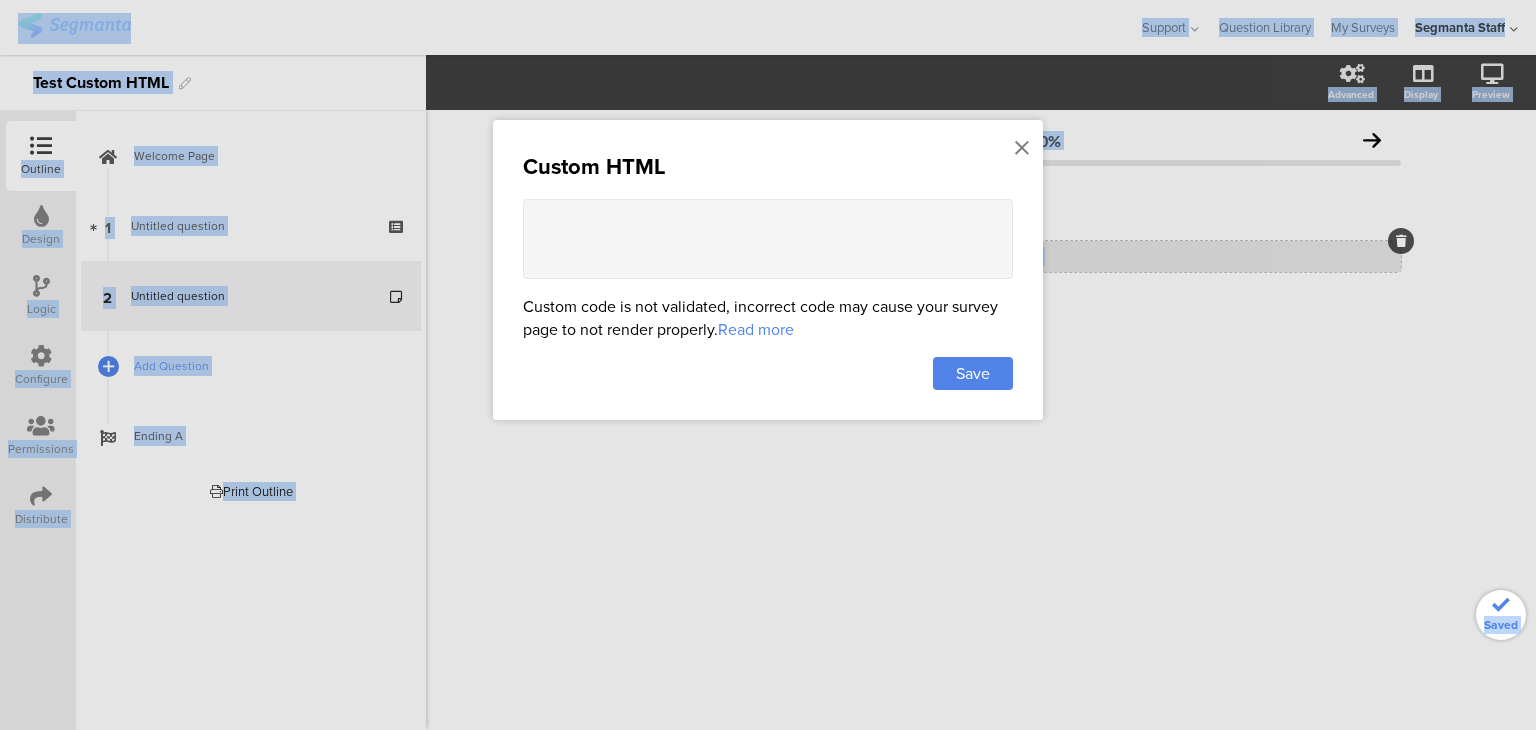 click at bounding box center (768, 365) 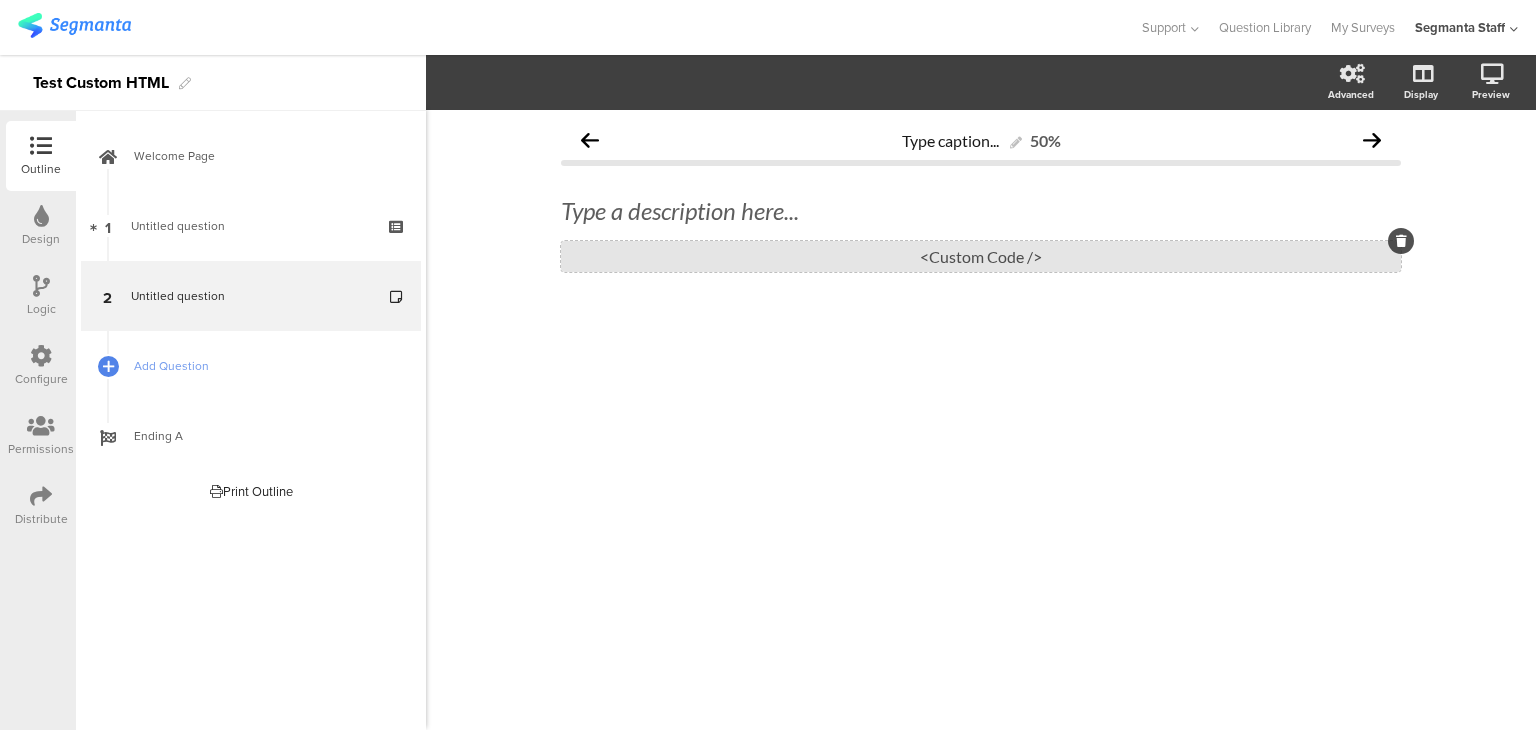 click on "<Custom Code />" at bounding box center [981, 256] 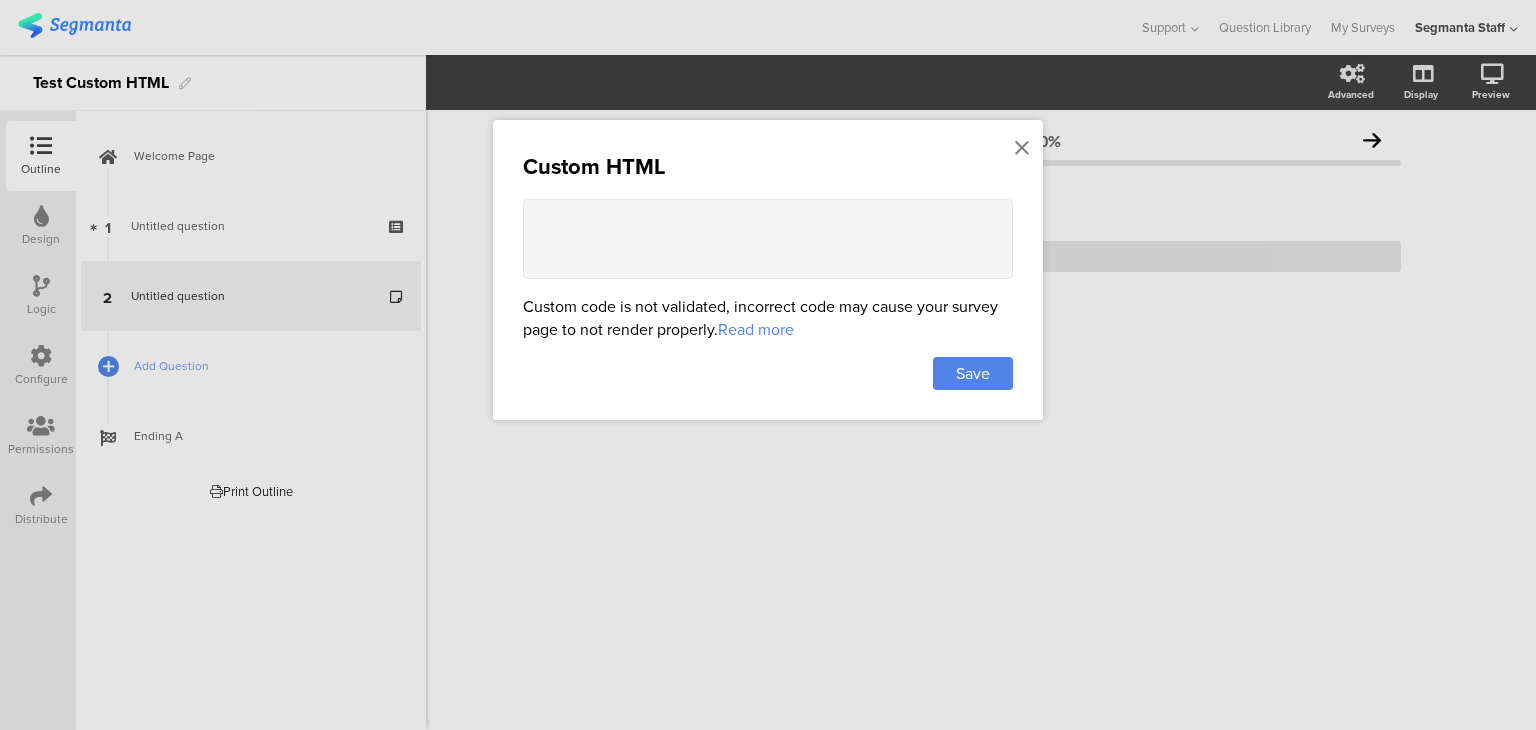 click at bounding box center [768, 239] 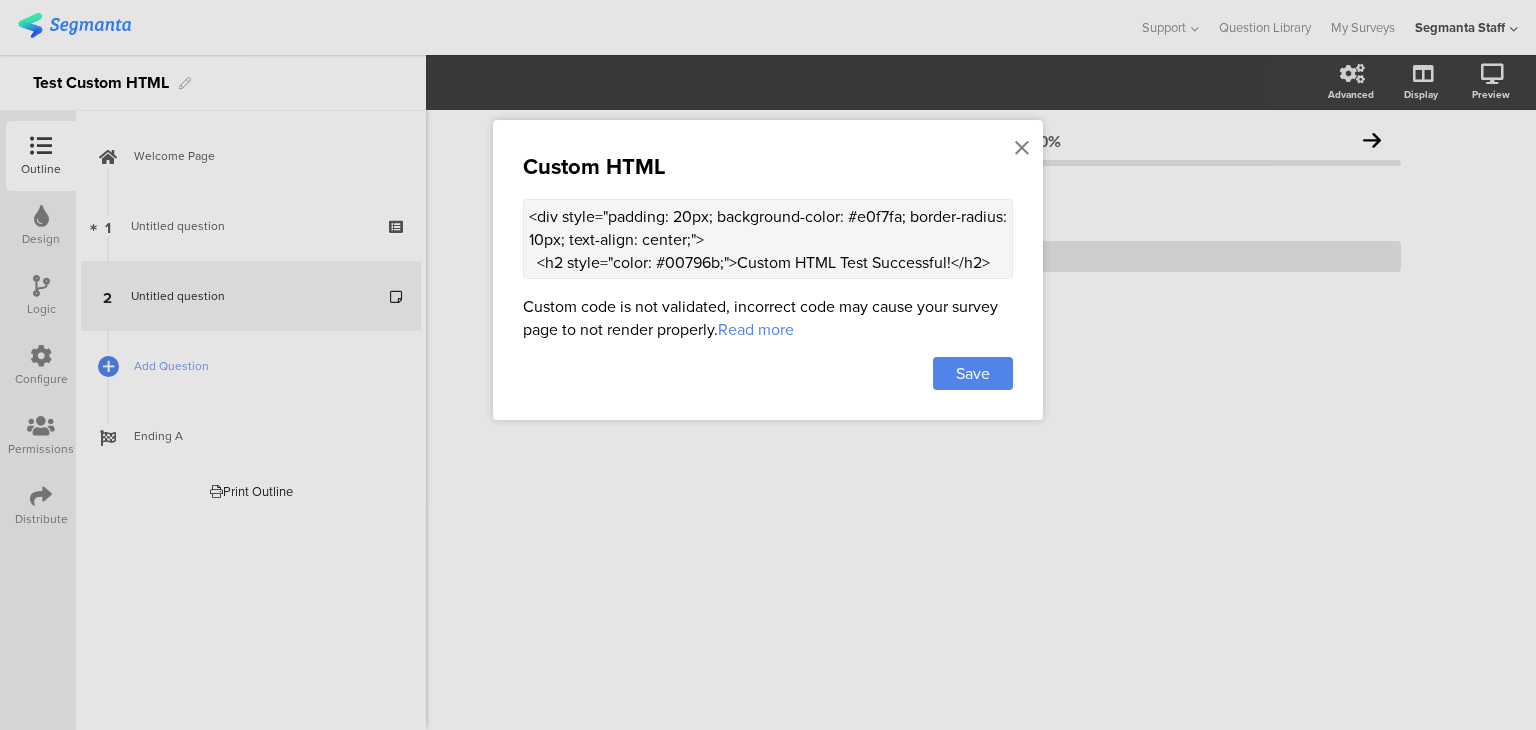 scroll, scrollTop: 228, scrollLeft: 0, axis: vertical 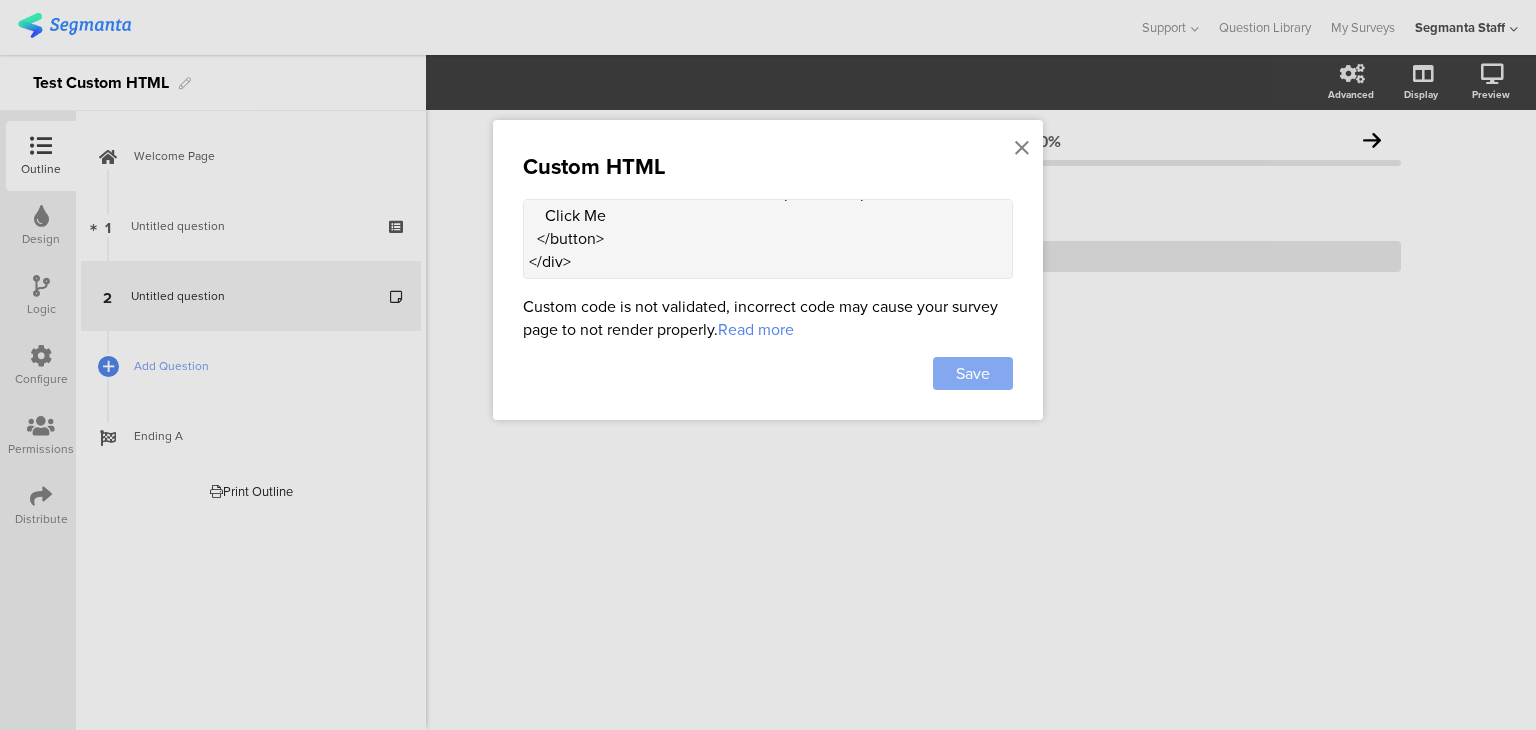 type on "<div style="padding: 20px; background-color: #e0f7fa; border-radius: 10px; text-align: center;">
<h2 style="color: #00796b;">Custom HTML Test Successful!</h2>
<p>This is a test to confirm that custom HTML rendering works inside Segmanta.</p>
<button onclick="alert('Custom HTML and JavaScript are working!')" style="padding: 10px 20px; background-color: #00796b; color: white; border: none; border-radius: 5px; cursor: pointer;">
Click Me
</button>
</div>" 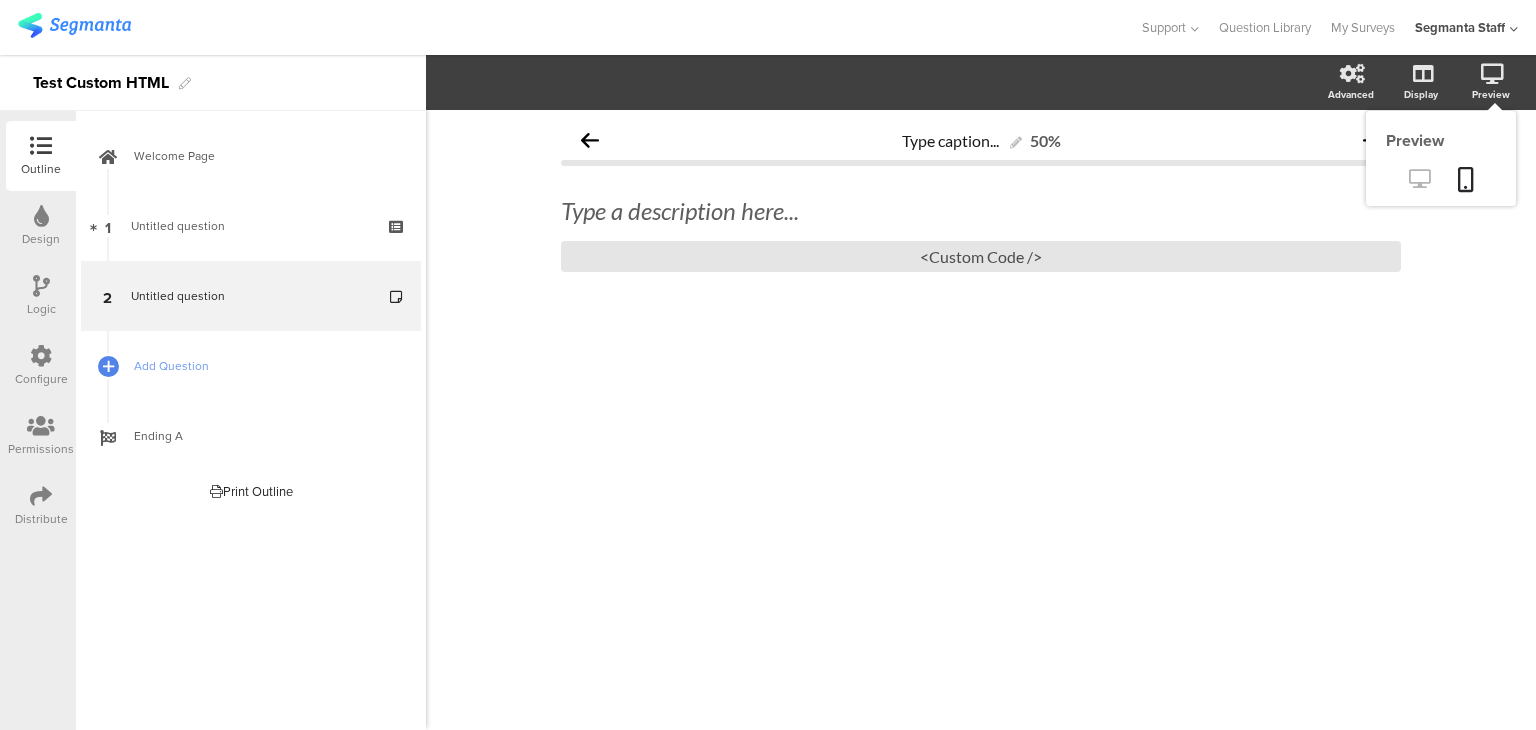 click at bounding box center (1419, 178) 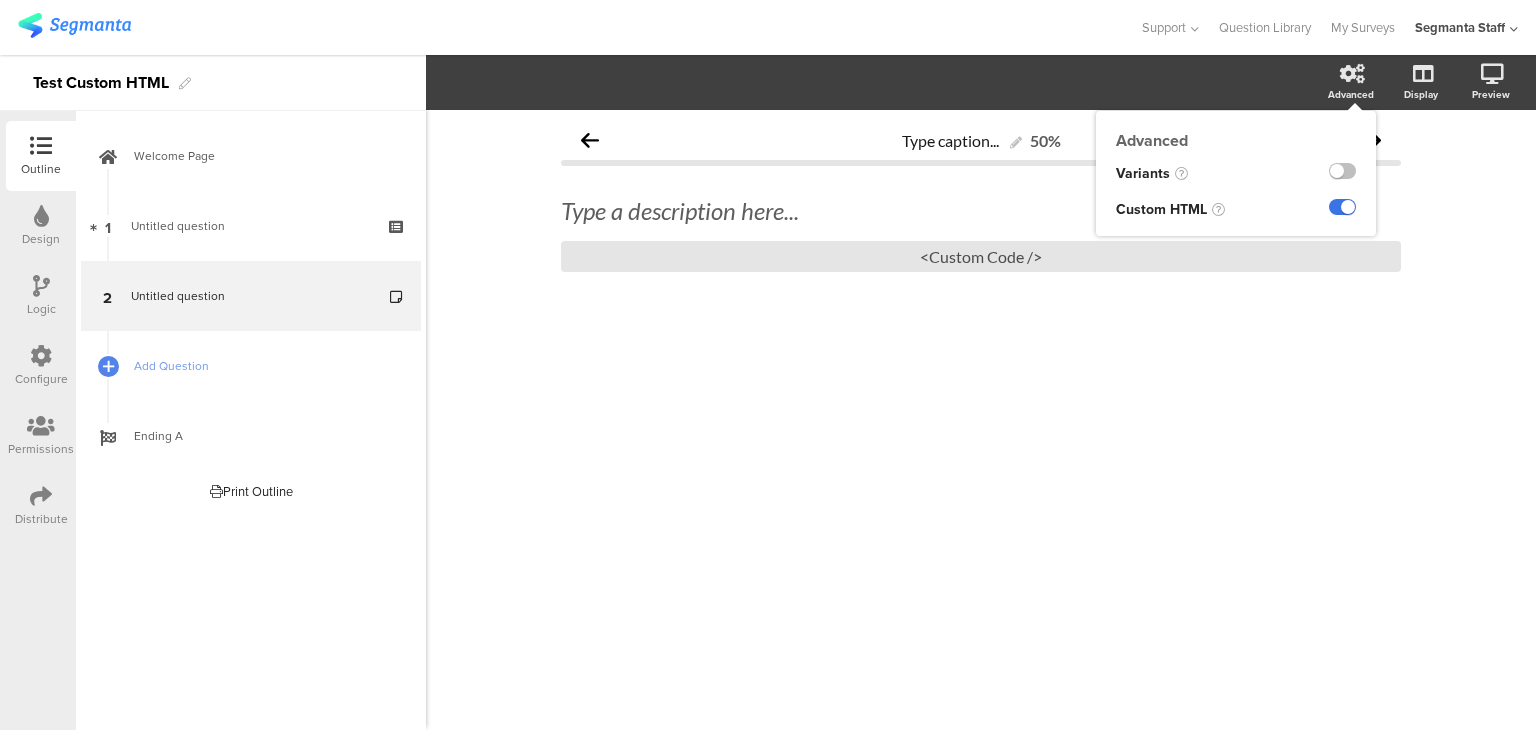click at bounding box center [1342, 207] 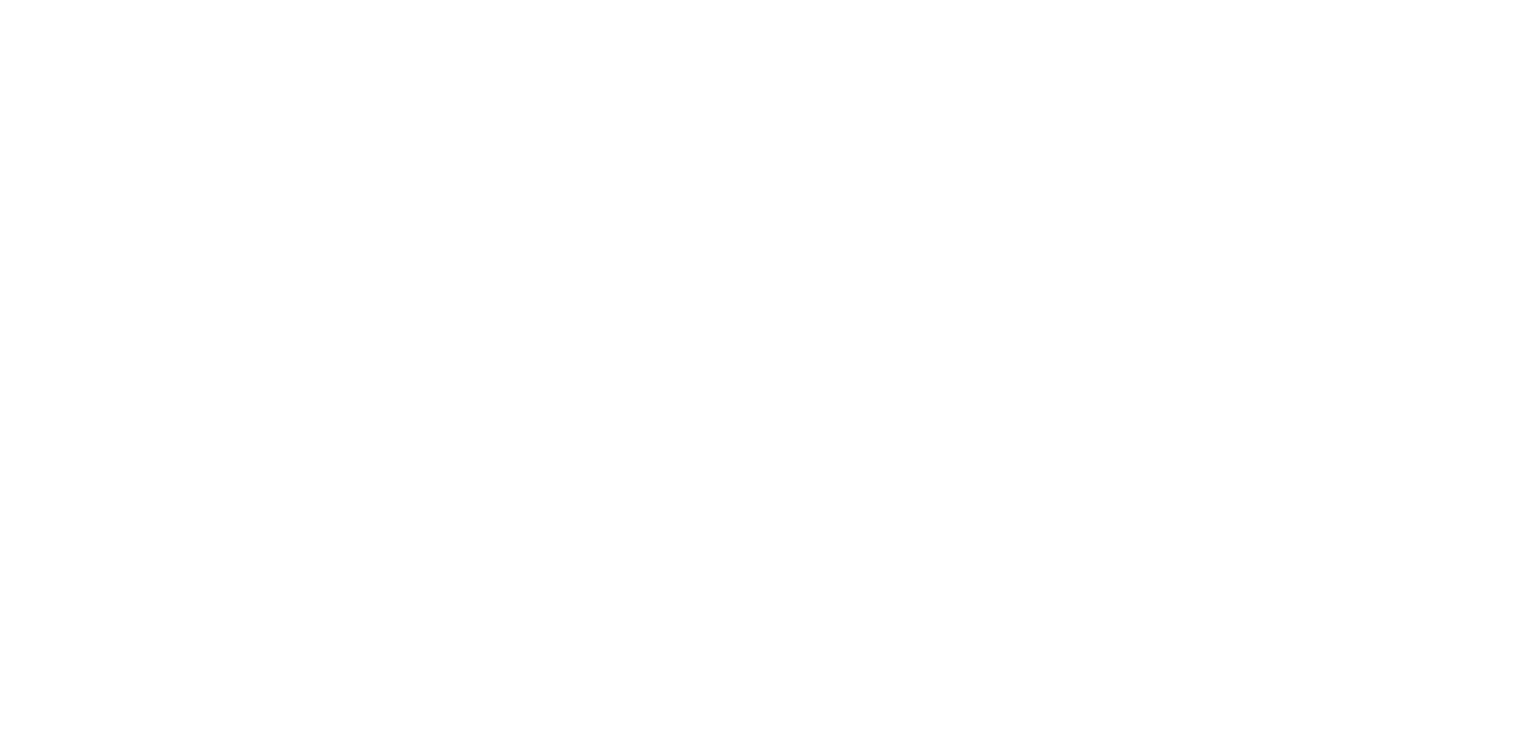 scroll, scrollTop: 0, scrollLeft: 0, axis: both 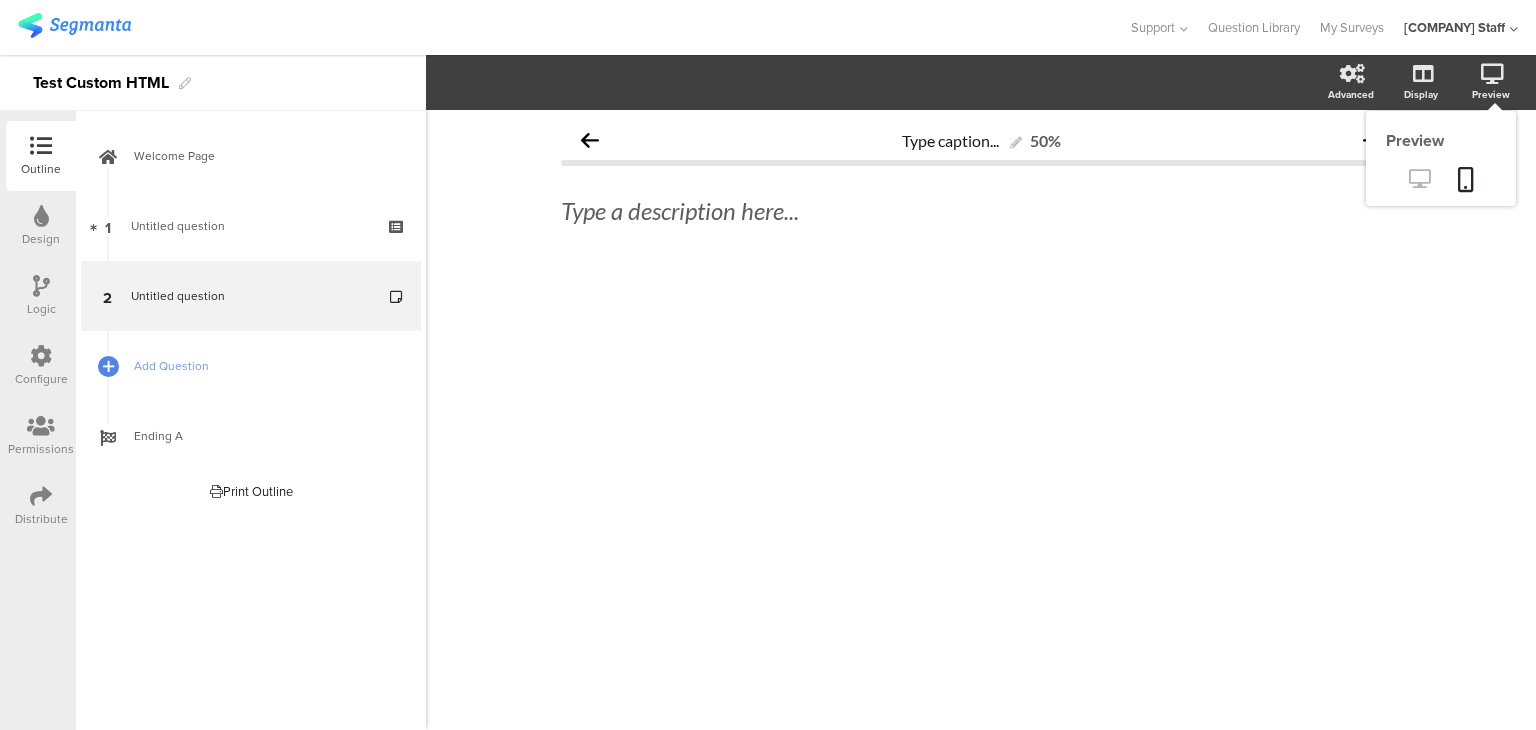click at bounding box center [1419, 178] 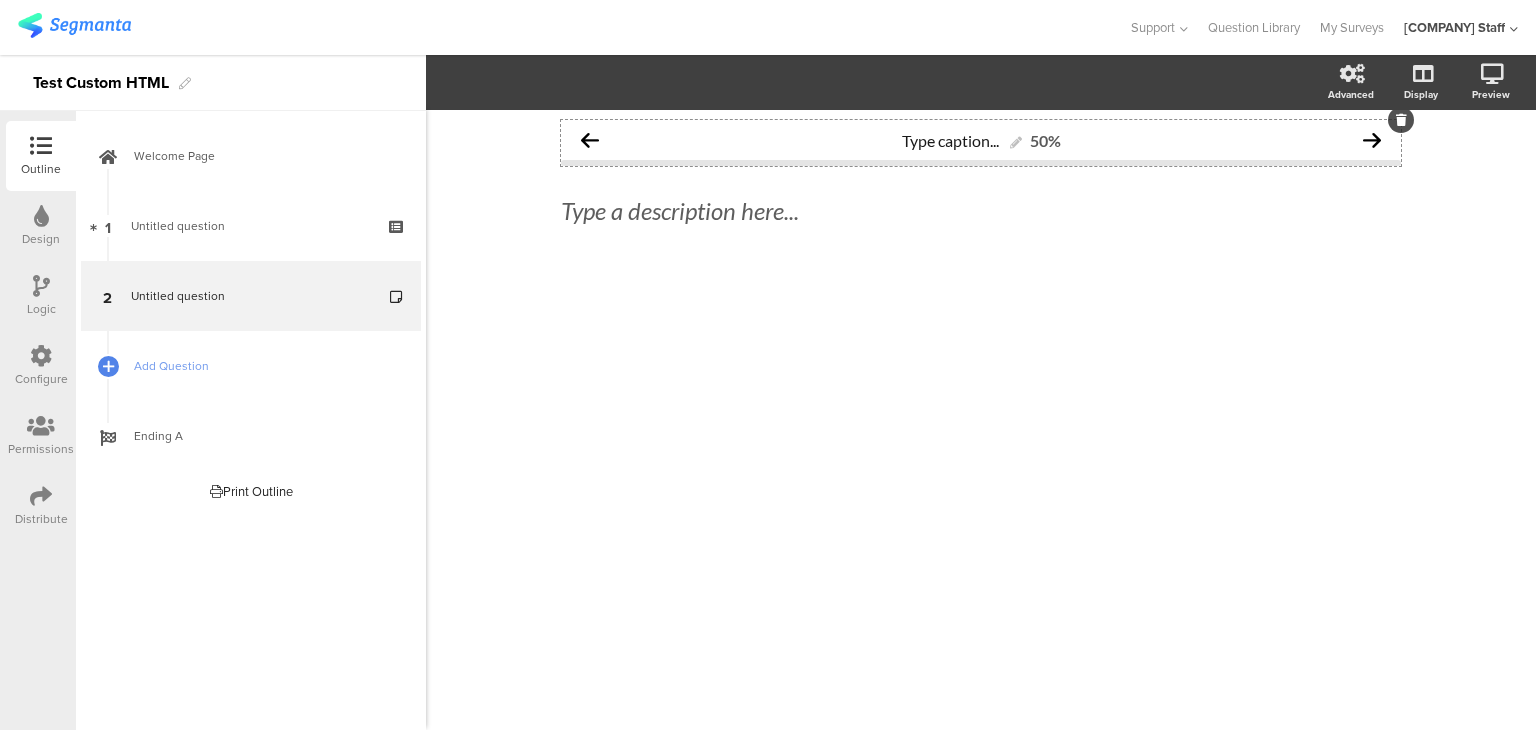 click at bounding box center [590, 140] 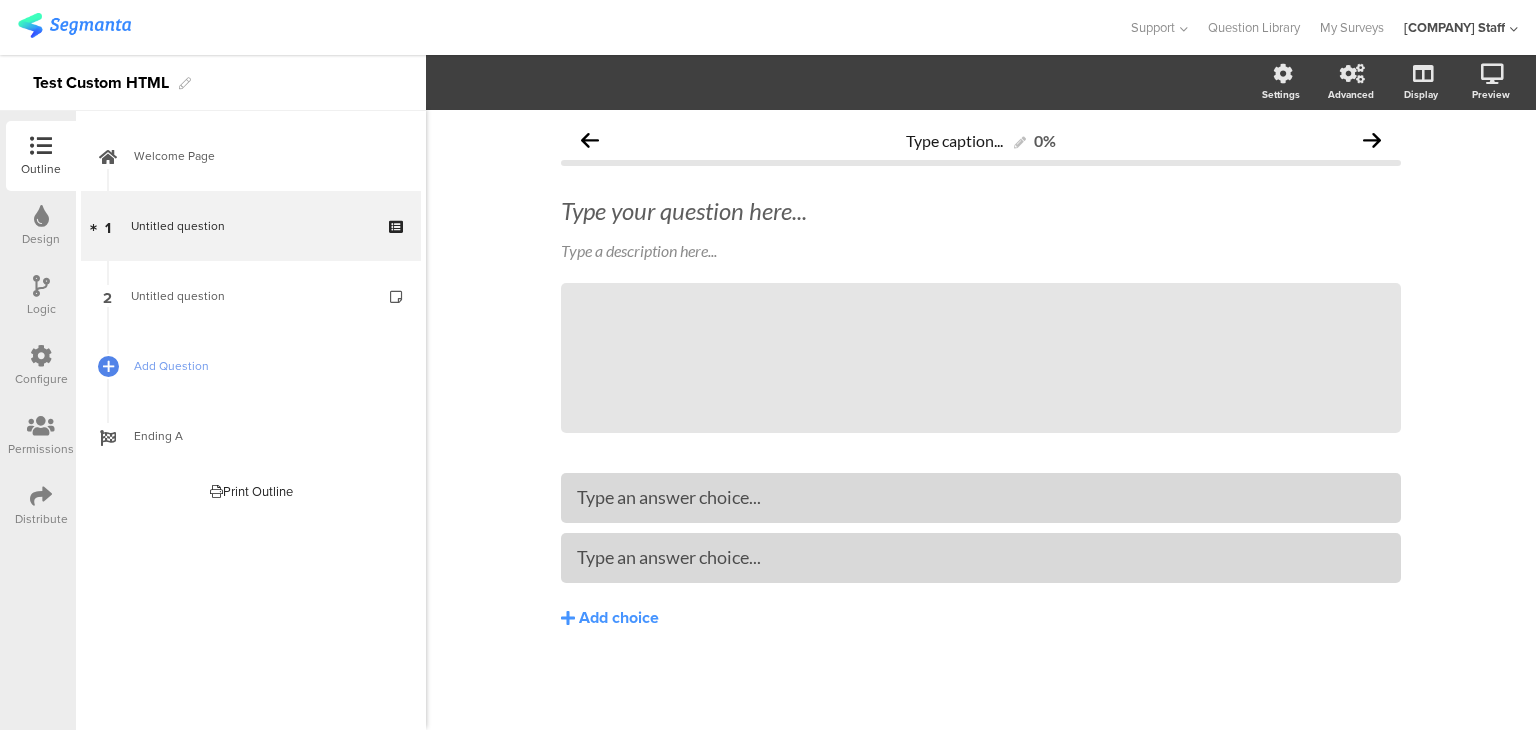 click at bounding box center (41, 356) 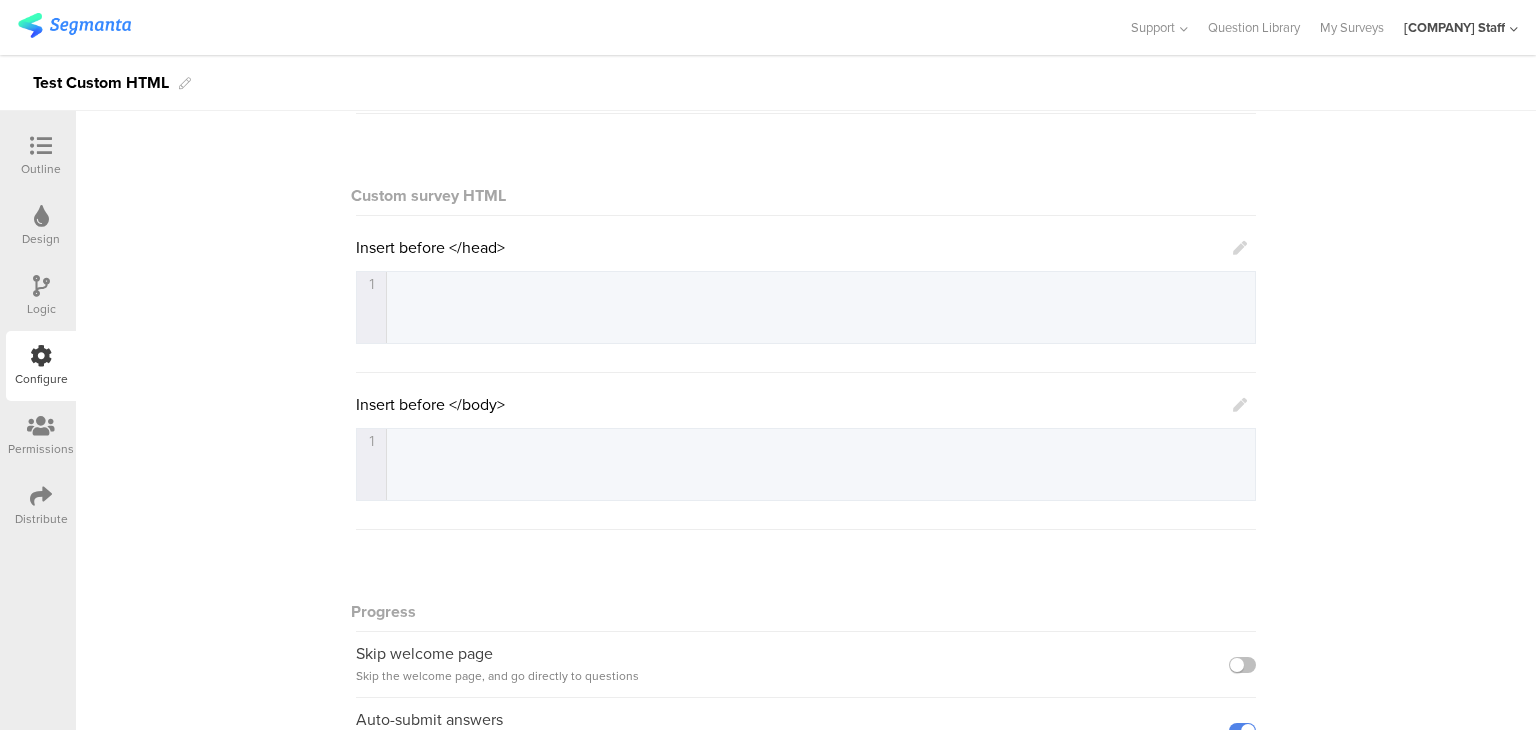 scroll, scrollTop: 216, scrollLeft: 0, axis: vertical 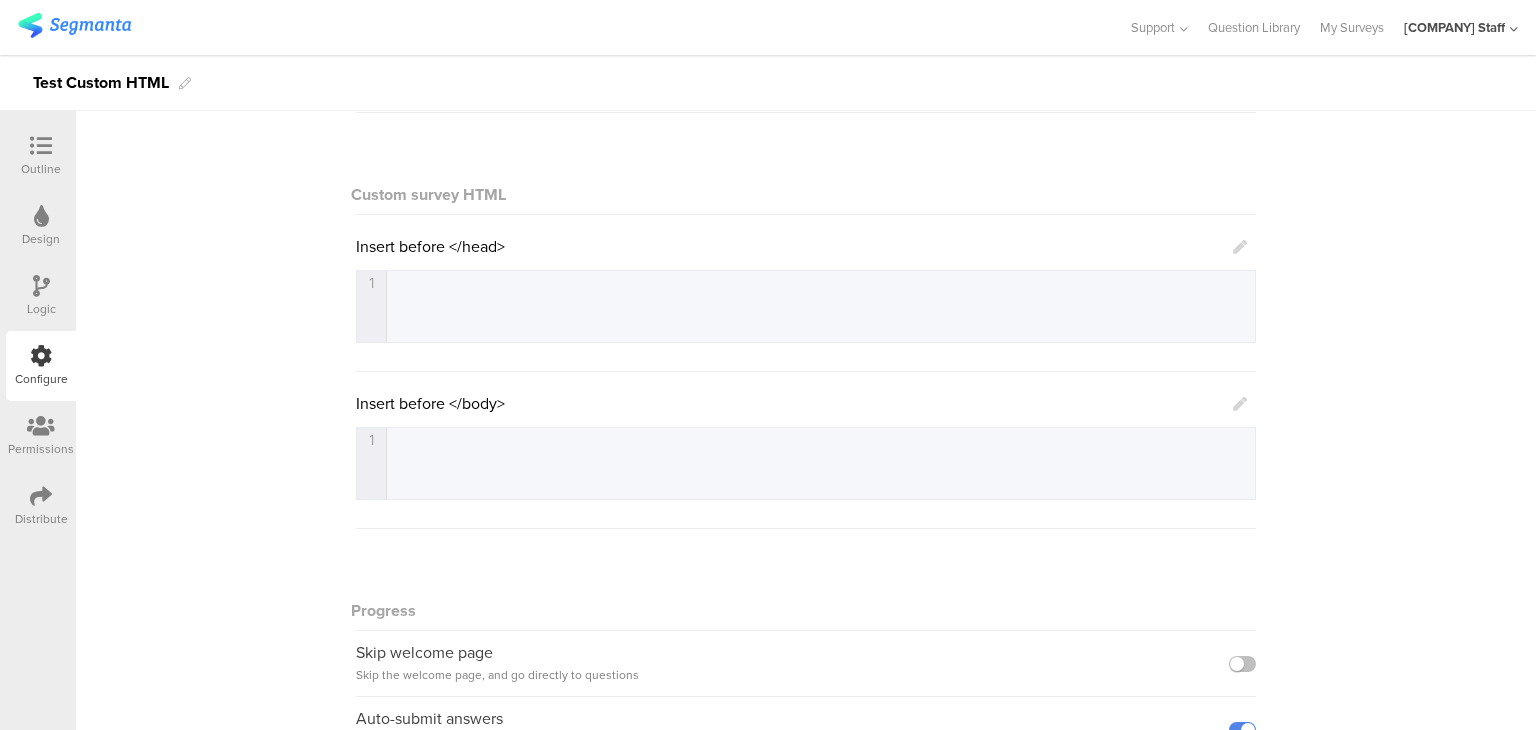 click on "1   1 ​" at bounding box center (828, 284) 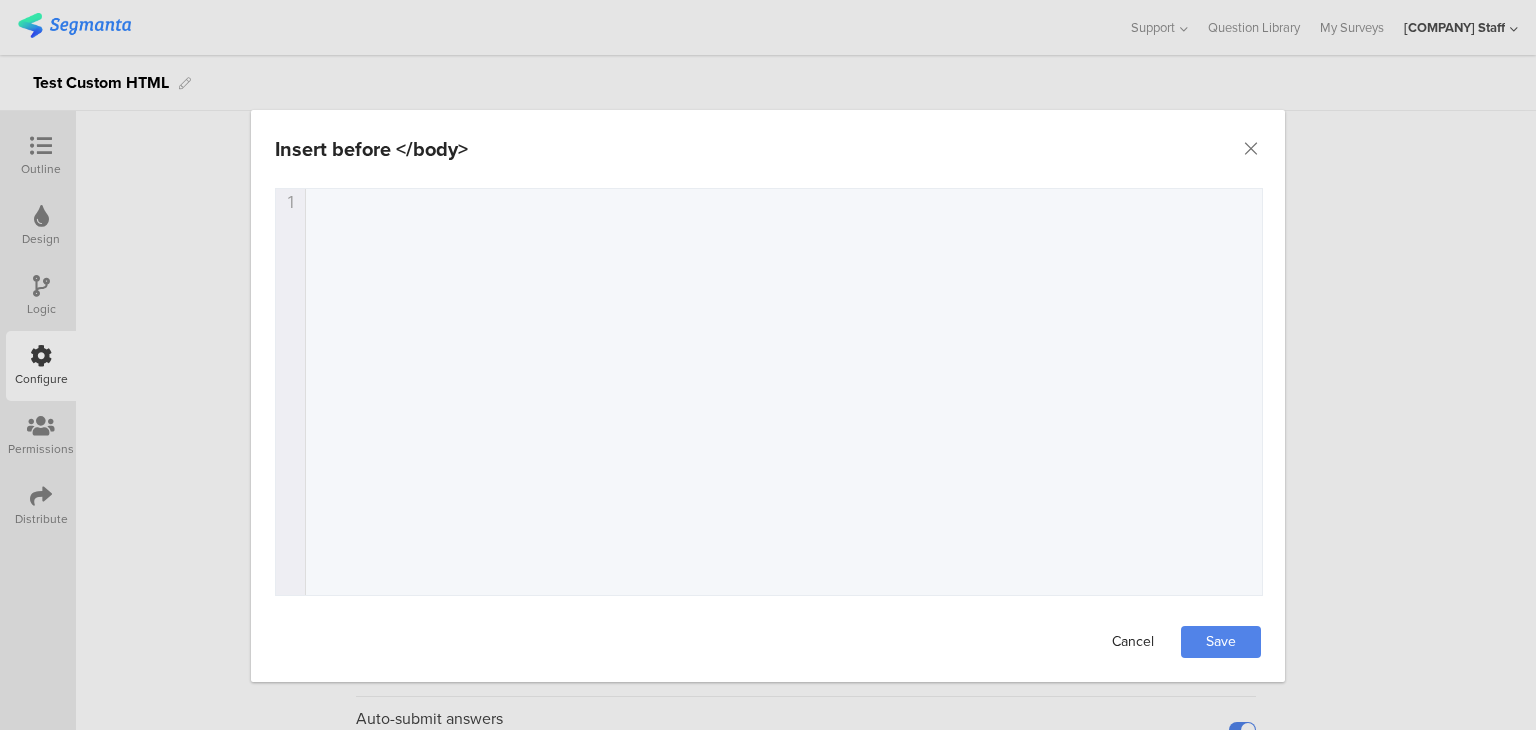 click on "Cancel" at bounding box center (0, 0) 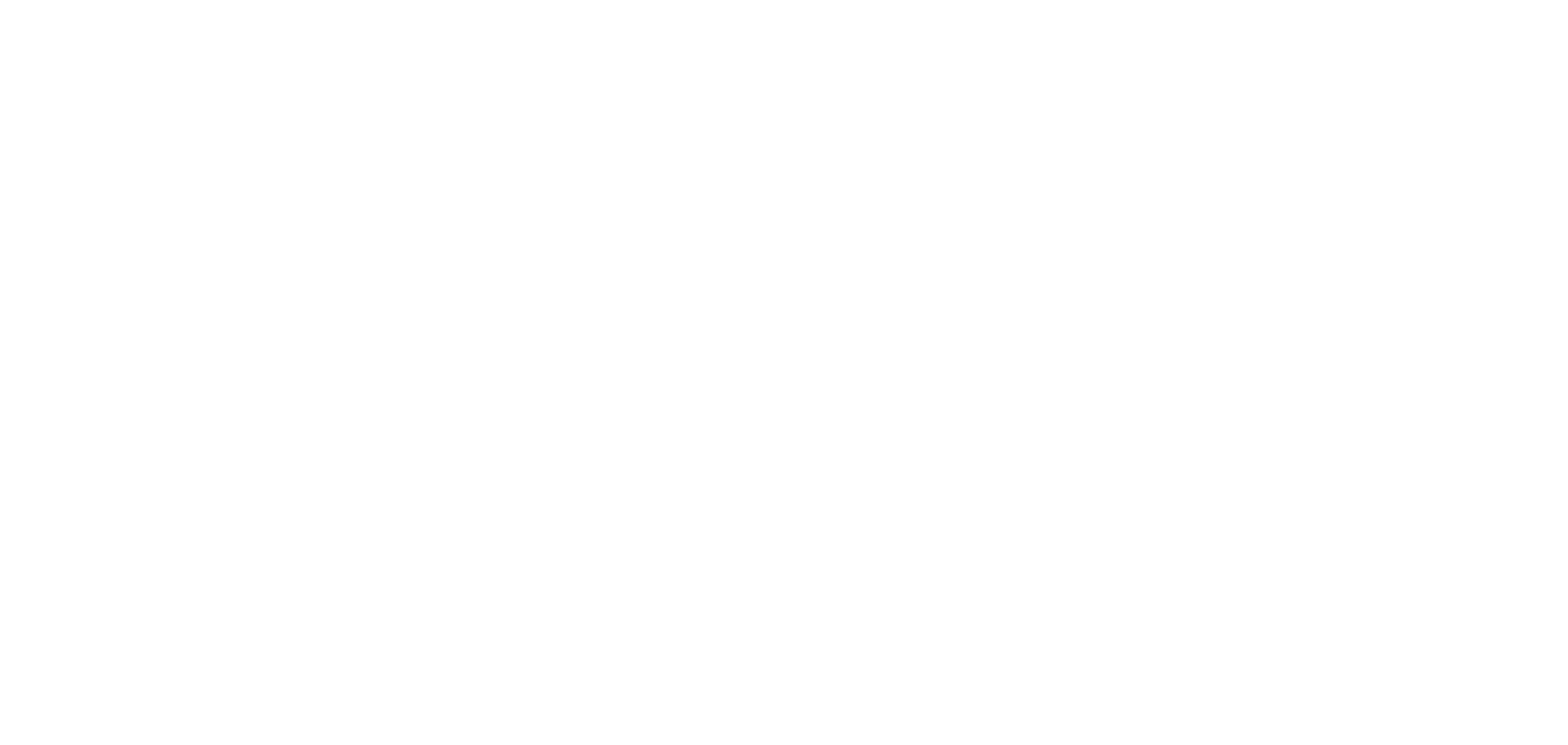 scroll, scrollTop: 0, scrollLeft: 0, axis: both 